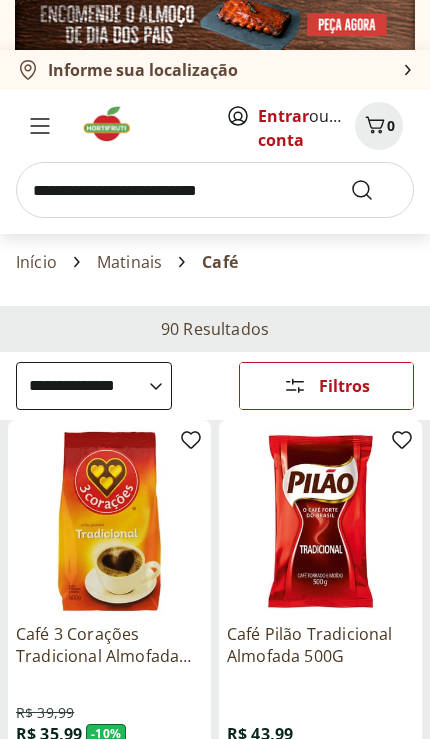 select on "**********" 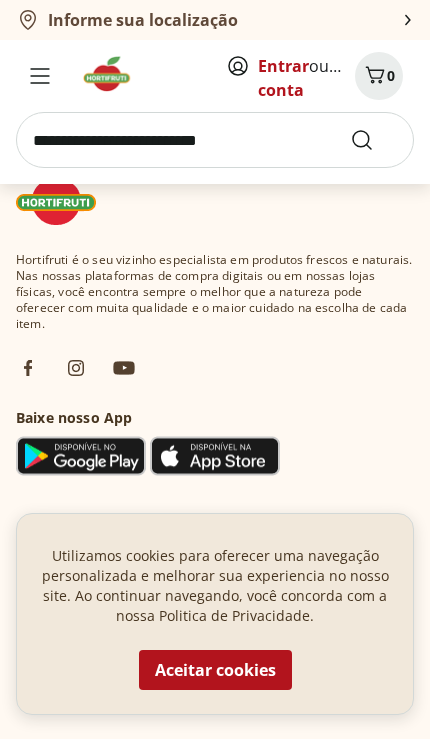 click on "Aceitar cookies" at bounding box center [215, 670] 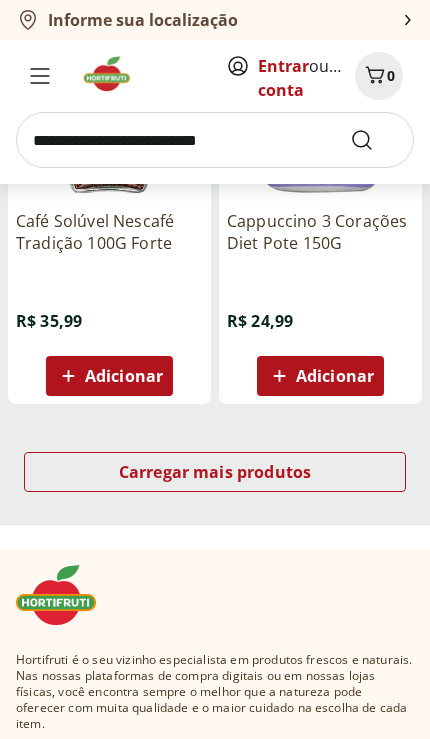 click on "Carregar mais produtos" at bounding box center (215, 472) 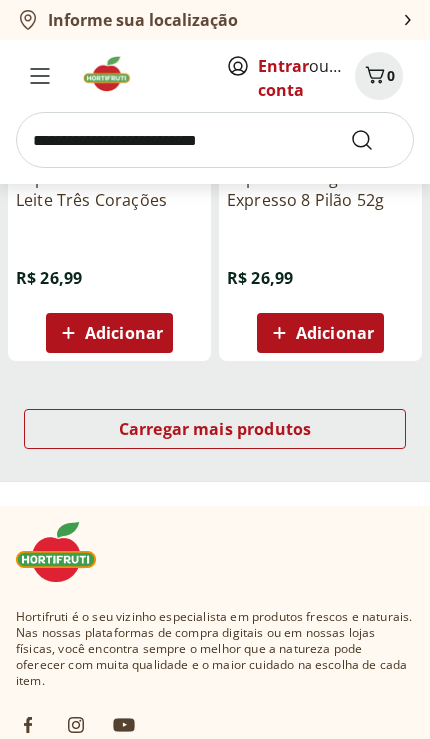scroll, scrollTop: 4920, scrollLeft: 0, axis: vertical 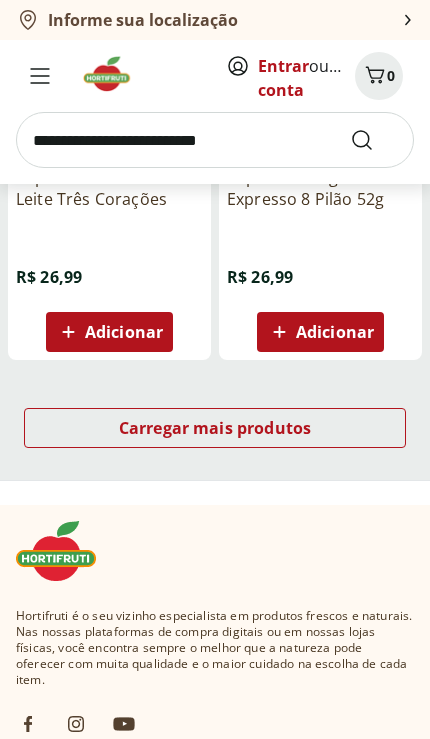 click on "Carregar mais produtos" at bounding box center [215, 428] 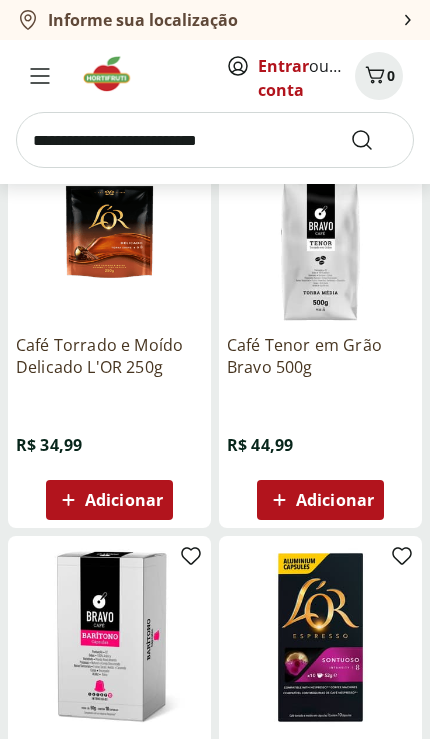 scroll, scrollTop: 7195, scrollLeft: 0, axis: vertical 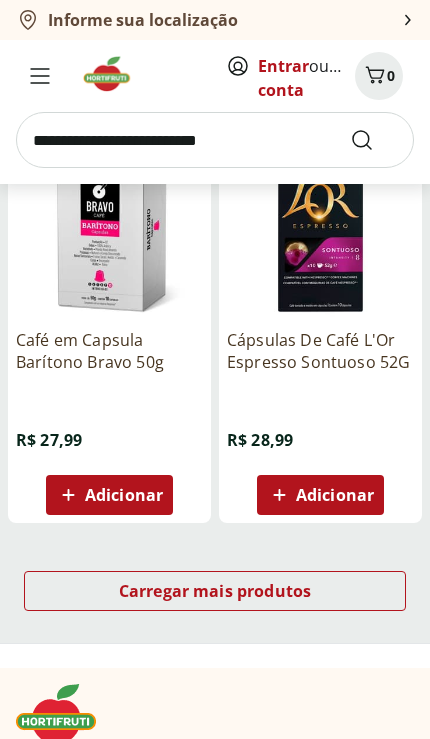 click on "Carregar mais produtos" at bounding box center (215, 591) 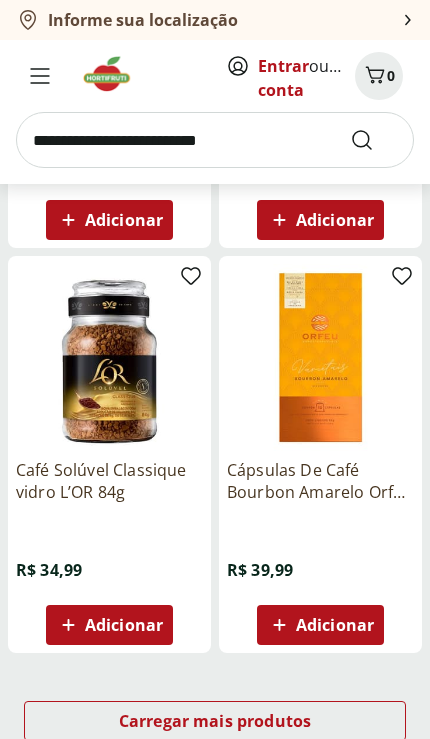 scroll, scrollTop: 9826, scrollLeft: 0, axis: vertical 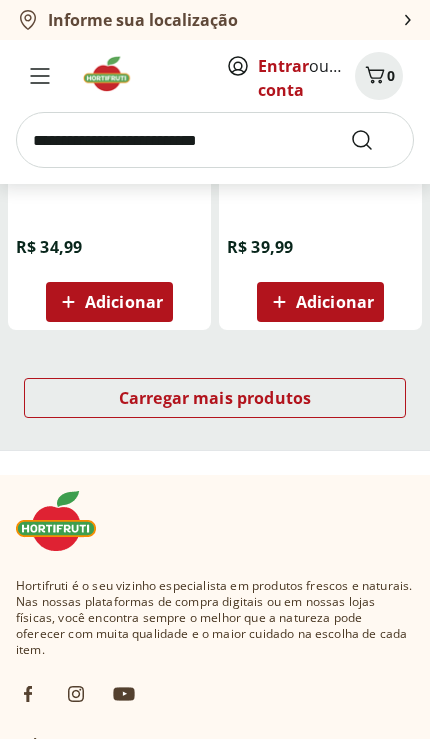 click on "Carregar mais produtos" at bounding box center [215, 398] 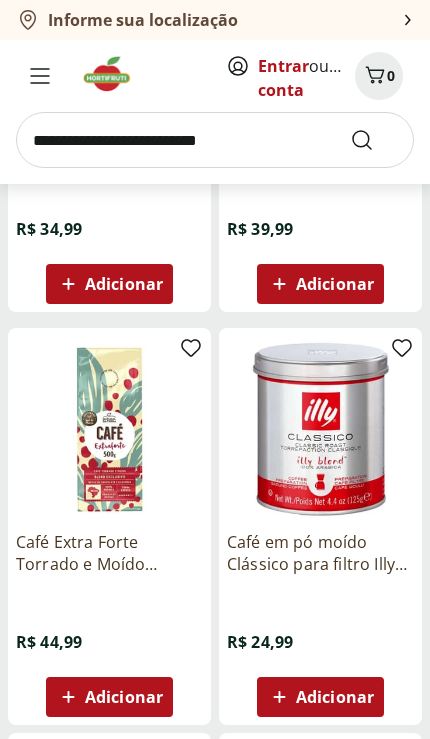 scroll, scrollTop: 9855, scrollLeft: 0, axis: vertical 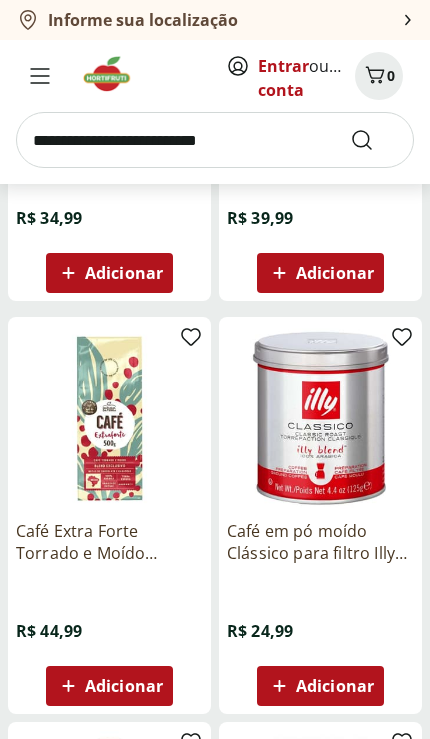 click at bounding box center (109, 418) 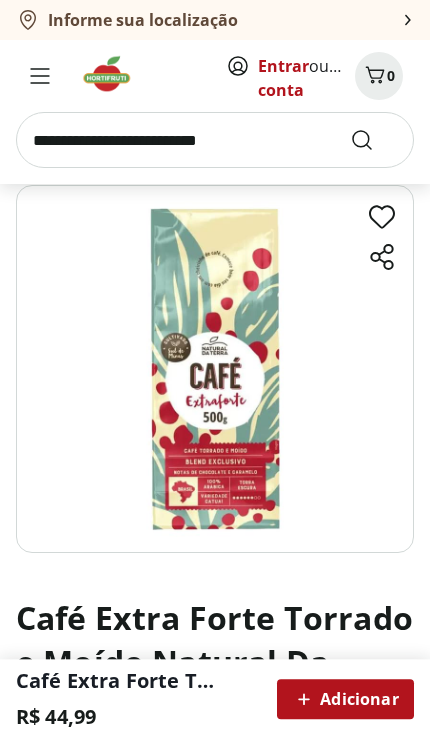 scroll, scrollTop: 0, scrollLeft: 0, axis: both 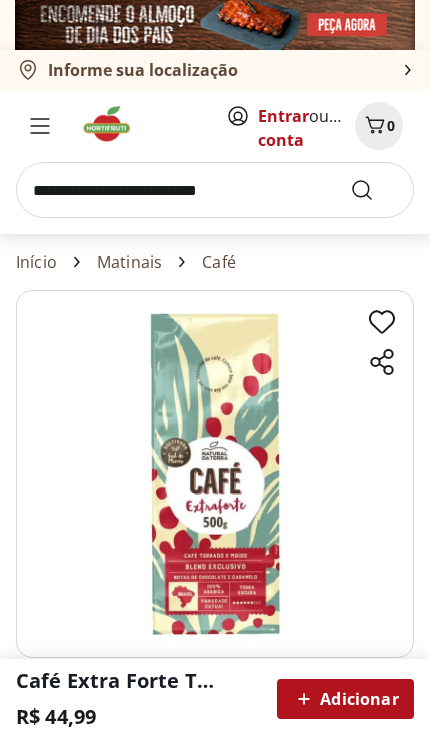 click at bounding box center (215, 474) 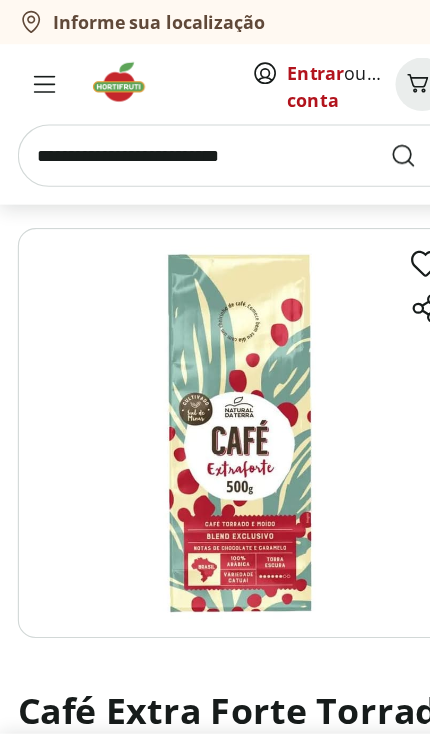 scroll, scrollTop: 0, scrollLeft: 0, axis: both 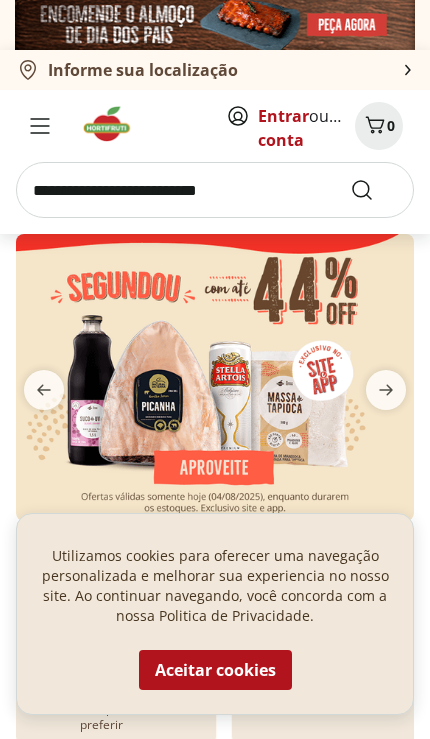 click on "Aceitar cookies" at bounding box center [215, 670] 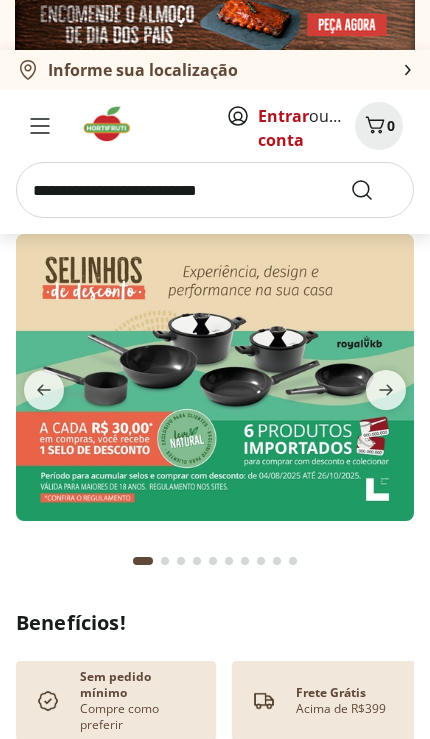 scroll, scrollTop: 0, scrollLeft: 0, axis: both 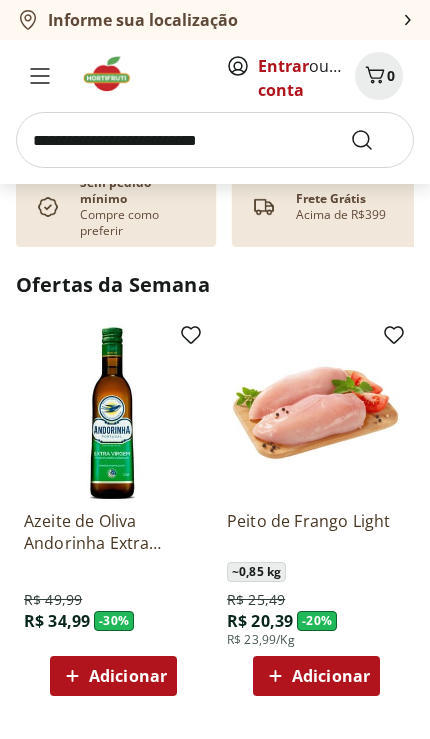 click on "Informe sua localização" at bounding box center (143, 20) 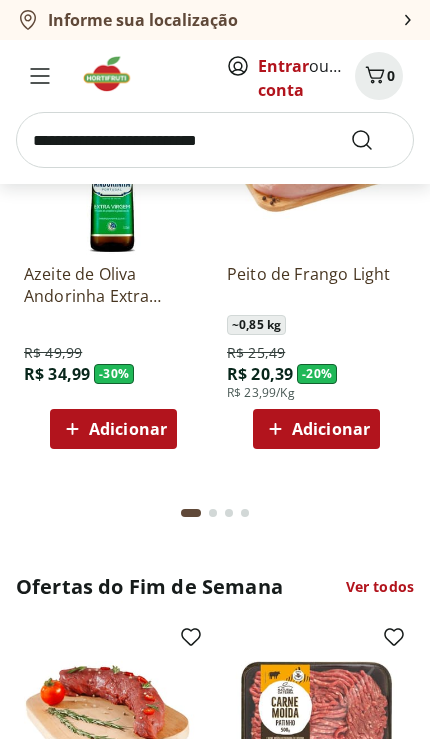 scroll, scrollTop: 748, scrollLeft: 0, axis: vertical 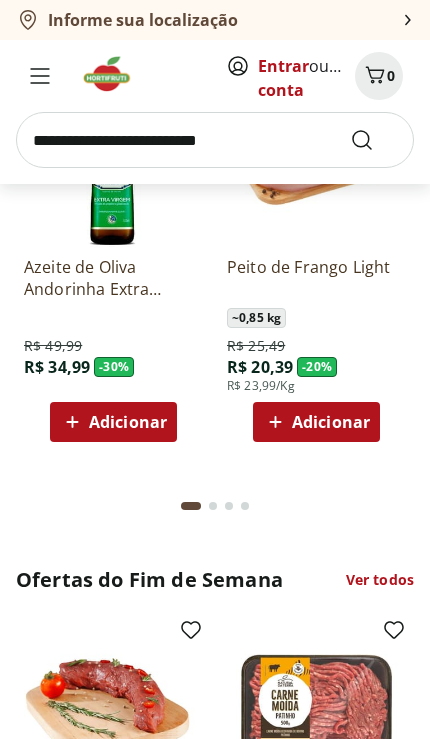 click on "Informe sua localização" at bounding box center [127, 20] 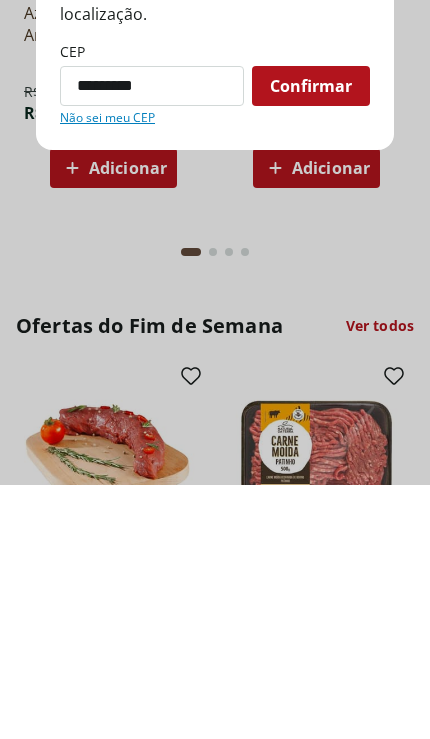 type on "*********" 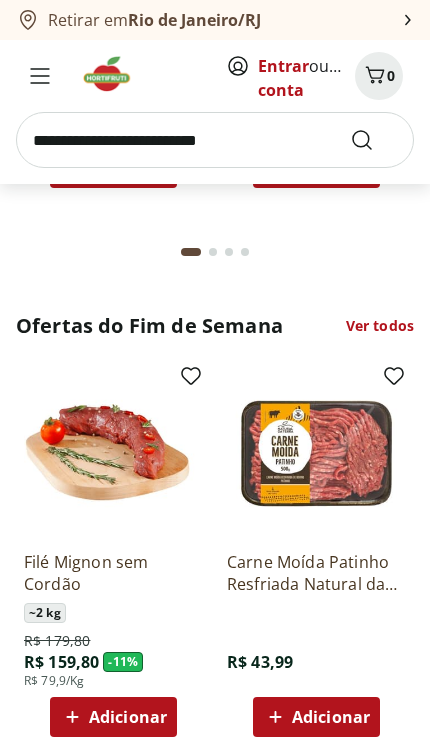 click on "Rio de Janeiro/RJ" at bounding box center (194, 20) 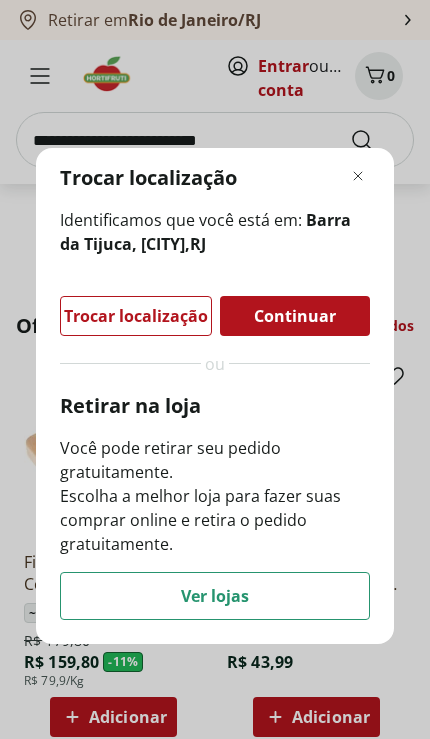 click on "Ver lojas" at bounding box center (215, 596) 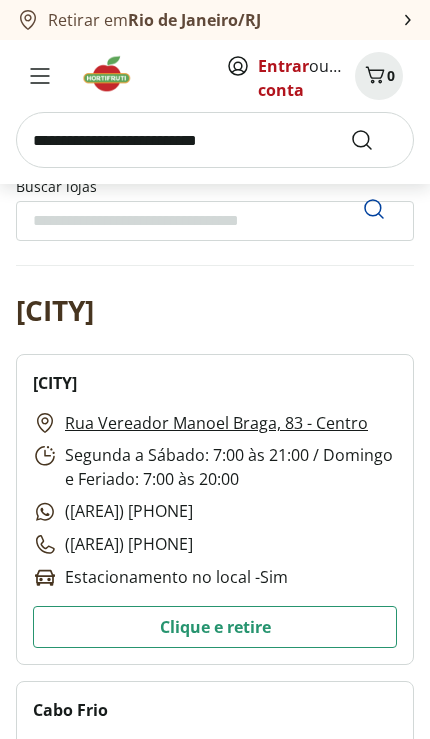 scroll, scrollTop: 0, scrollLeft: 0, axis: both 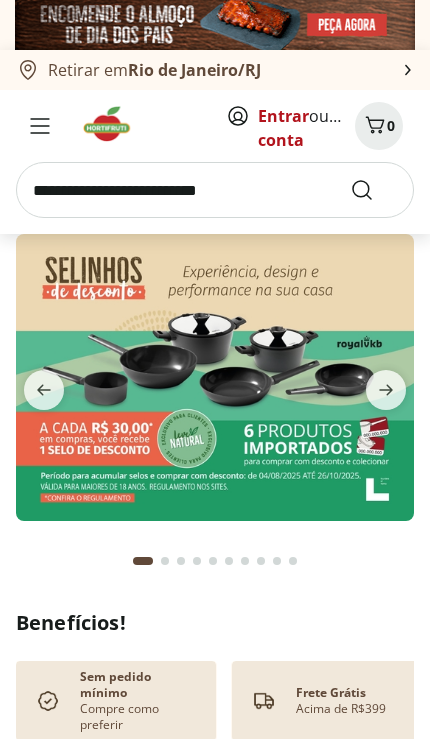 click on "Entrar" at bounding box center [283, 116] 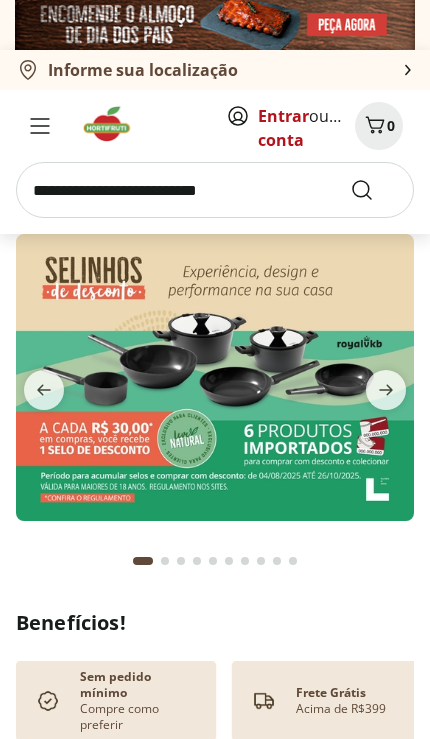 scroll, scrollTop: 0, scrollLeft: 0, axis: both 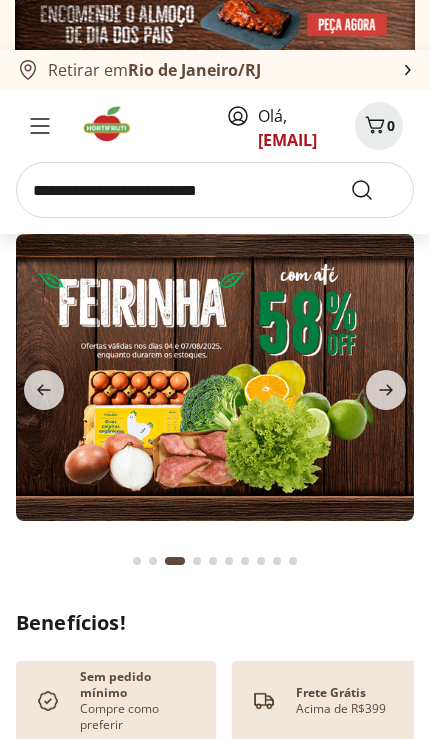 click at bounding box center [215, 190] 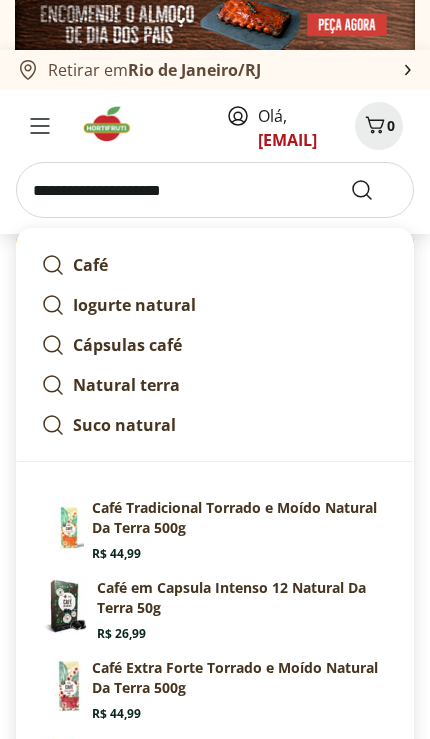 type on "**********" 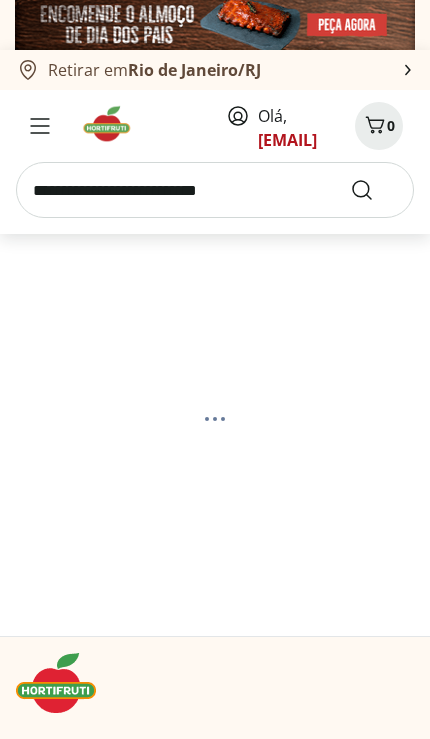 select on "**********" 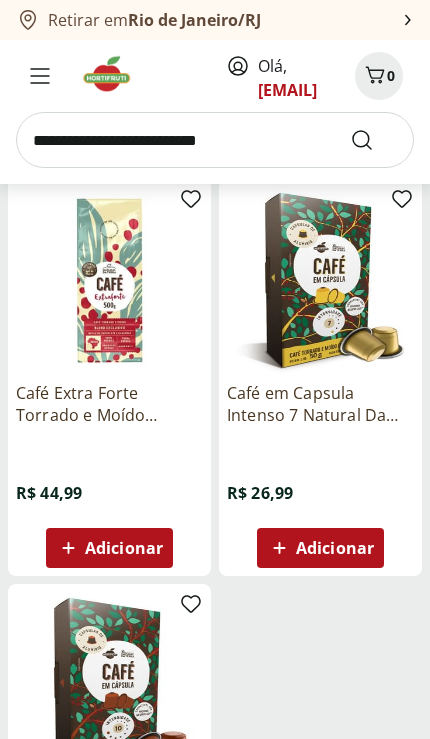 scroll, scrollTop: 675, scrollLeft: 0, axis: vertical 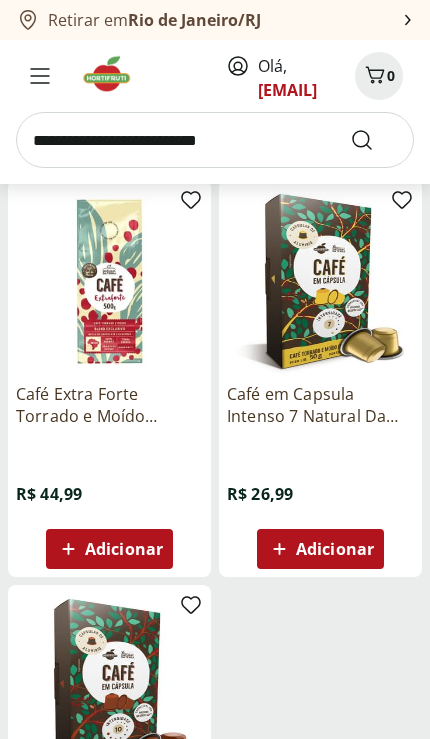 click 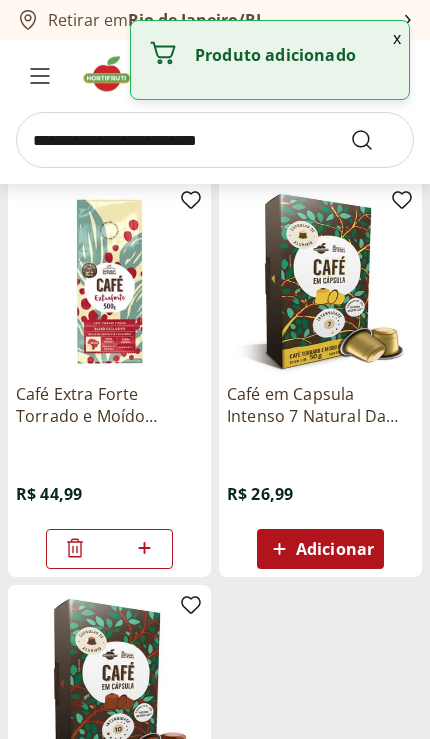 click 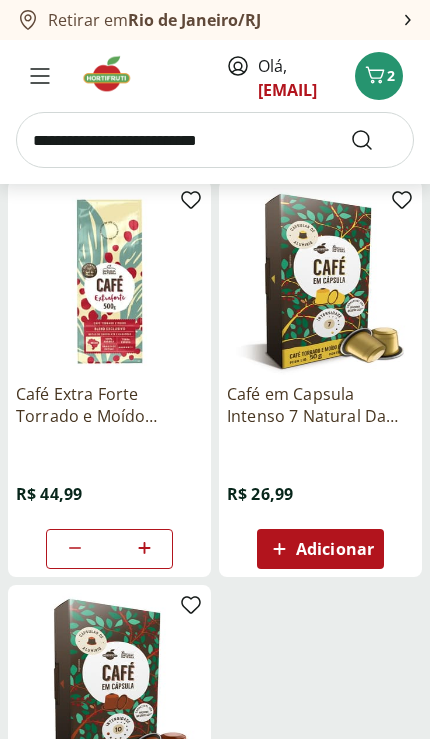 click on "2" at bounding box center (379, 76) 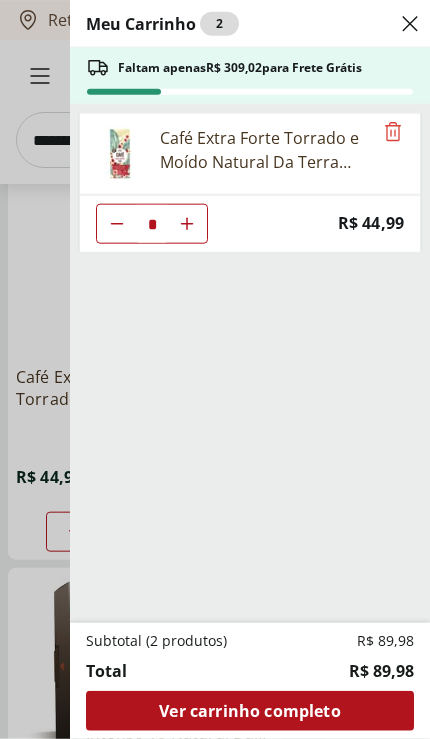 scroll, scrollTop: 706, scrollLeft: 0, axis: vertical 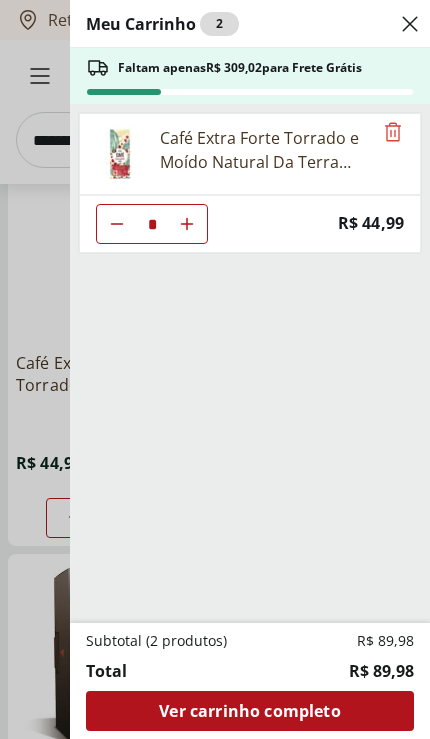 click on "Meu Carrinho 2 Faltam apenas  R$ 309,02  para Frete Grátis Café Extra Forte Torrado e Moído Natural Da Terra 500g * Price: R$ 44,99 Subtotal (2 produtos) R$ 89,98 Total R$ 89,98 Ver carrinho completo" at bounding box center [215, 369] 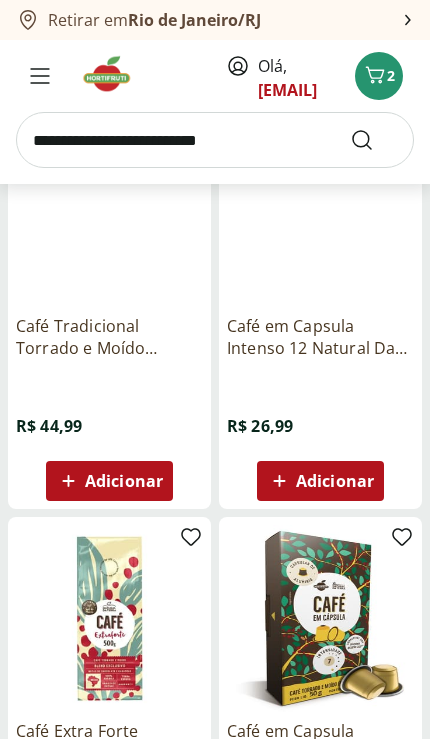scroll, scrollTop: 339, scrollLeft: 0, axis: vertical 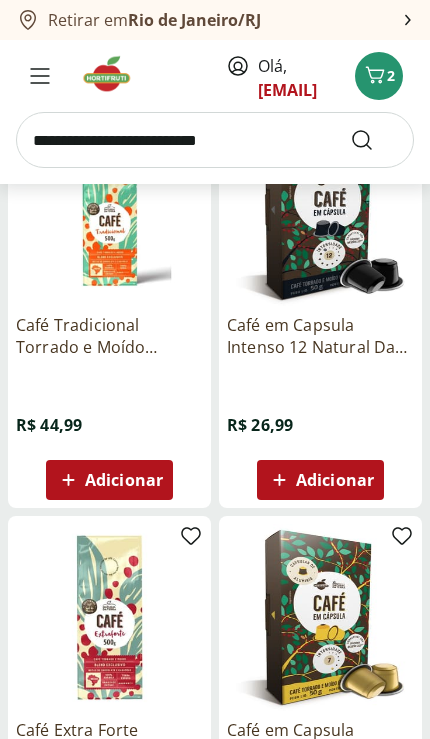 click on "2" at bounding box center (379, 76) 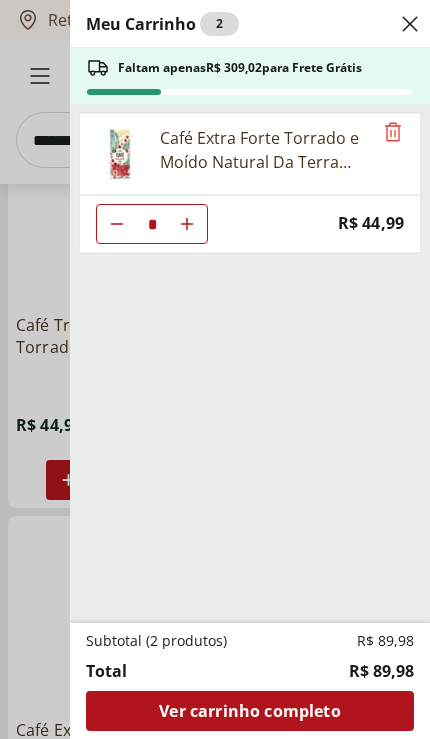 click on "Ver carrinho completo" at bounding box center (250, 711) 